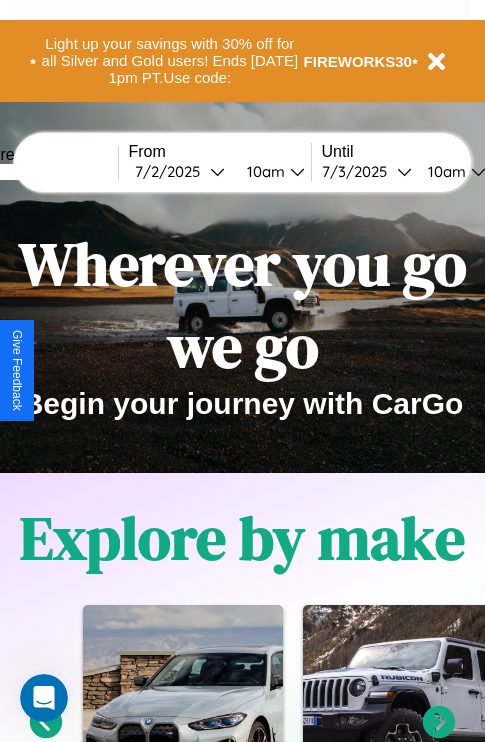 scroll, scrollTop: 2423, scrollLeft: 0, axis: vertical 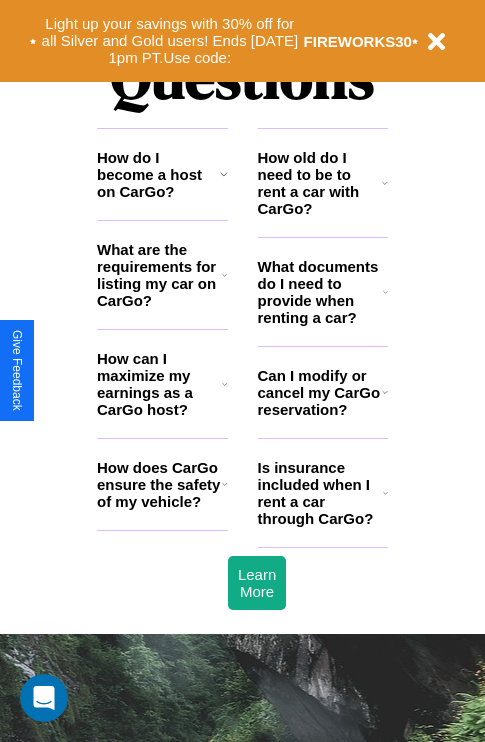 click on "How does CarGo ensure the safety of my vehicle?" at bounding box center (159, 484) 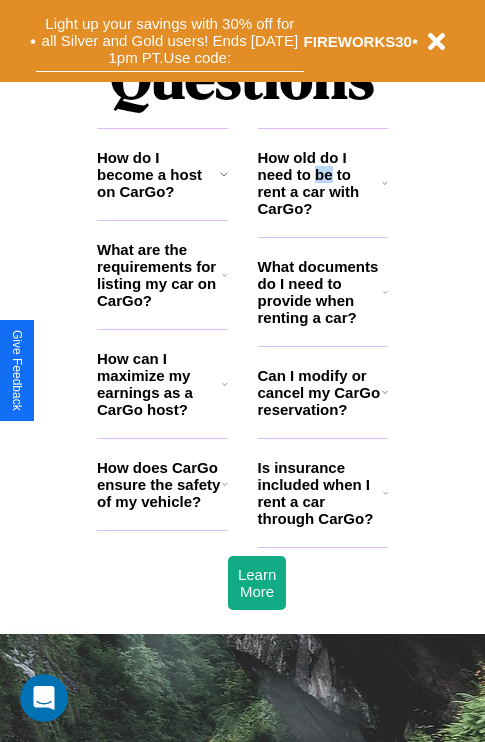 click on "Light up your savings with 30% off for all Silver and Gold users! Ends 8/1 at 1pm PT.  Use code:" at bounding box center (170, 41) 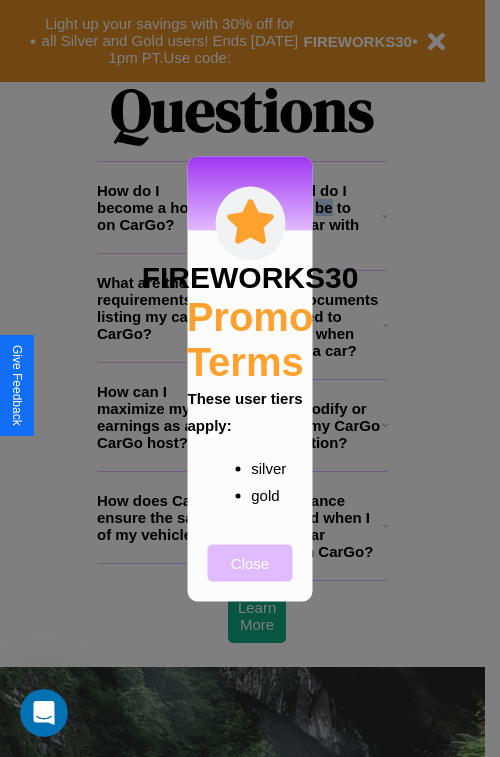 click on "Close" at bounding box center [250, 562] 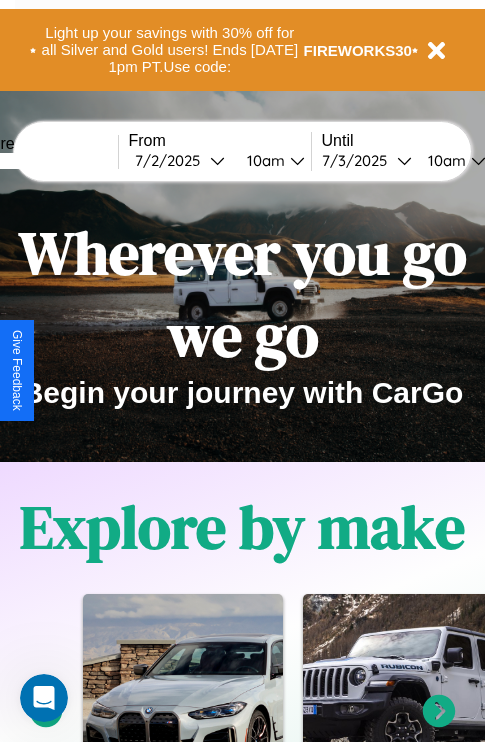 scroll, scrollTop: 0, scrollLeft: 0, axis: both 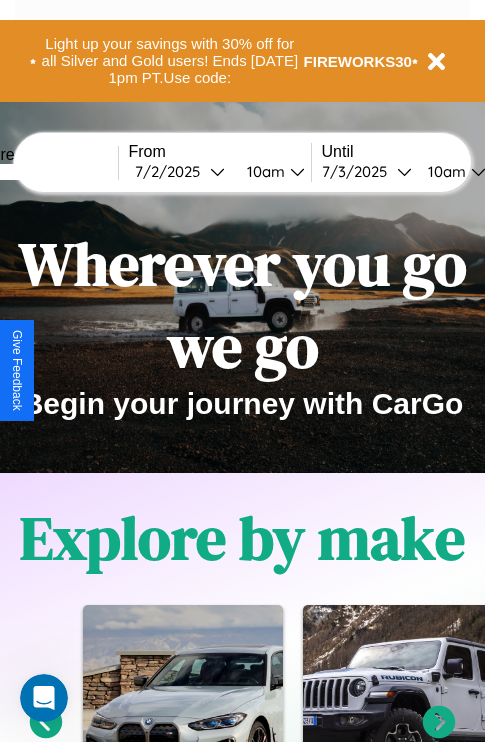 click at bounding box center [43, 172] 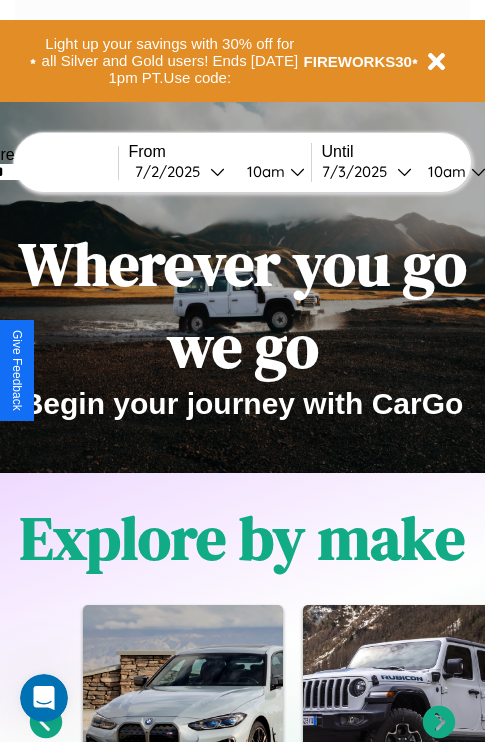 type on "******" 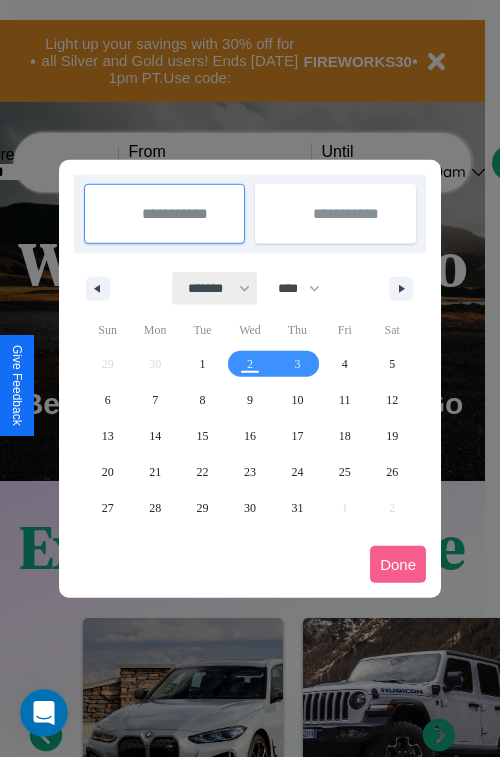 click on "******* ******** ***** ***** *** **** **** ****** ********* ******* ******** ********" at bounding box center (215, 288) 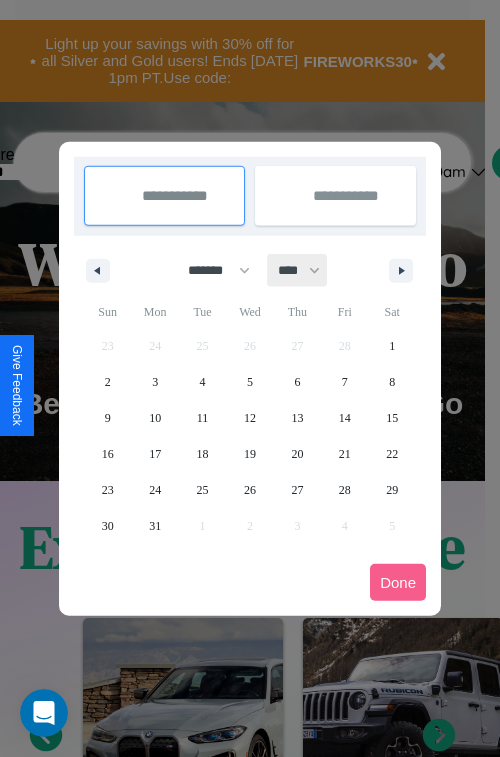 click on "**** **** **** **** **** **** **** **** **** **** **** **** **** **** **** **** **** **** **** **** **** **** **** **** **** **** **** **** **** **** **** **** **** **** **** **** **** **** **** **** **** **** **** **** **** **** **** **** **** **** **** **** **** **** **** **** **** **** **** **** **** **** **** **** **** **** **** **** **** **** **** **** **** **** **** **** **** **** **** **** **** **** **** **** **** **** **** **** **** **** **** **** **** **** **** **** **** **** **** **** **** **** **** **** **** **** **** **** **** **** **** **** **** **** **** **** **** **** **** **** ****" at bounding box center (298, 270) 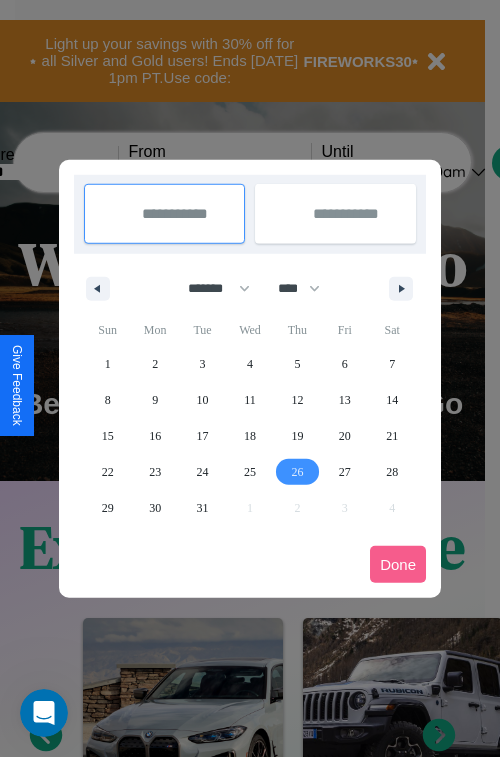 click on "26" at bounding box center (297, 472) 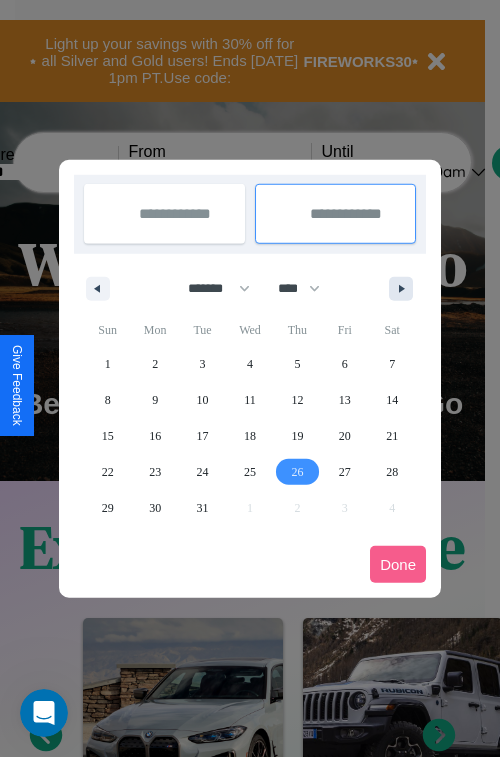 click at bounding box center [405, 289] 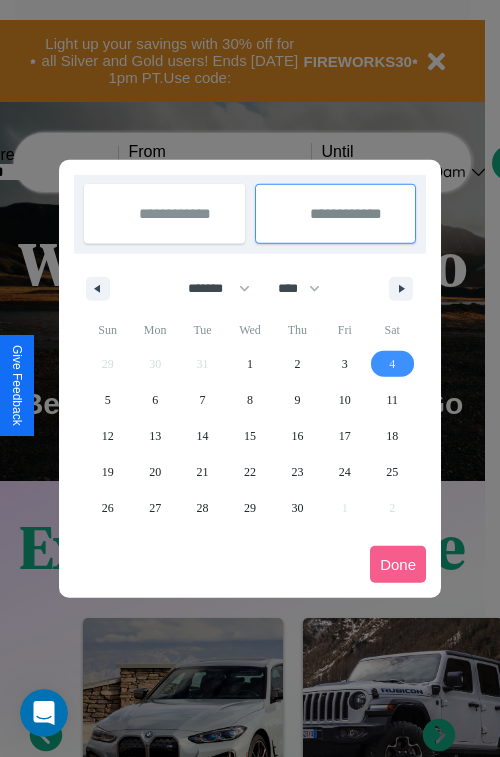 click on "4" at bounding box center (392, 364) 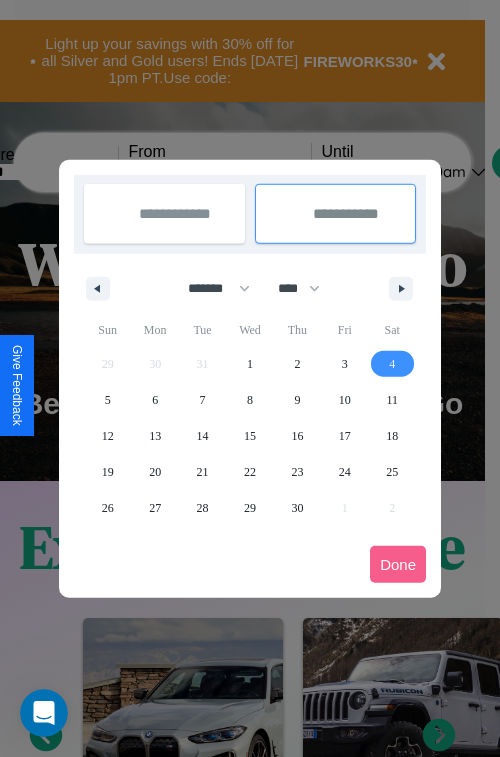 select on "*" 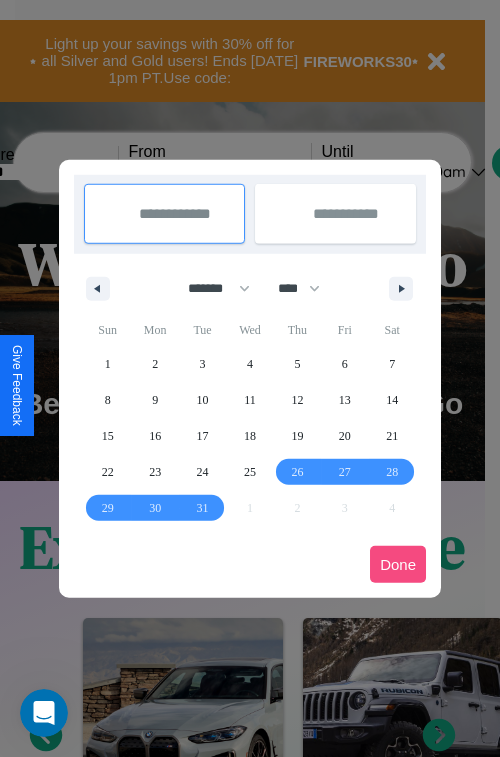 click on "Done" at bounding box center (398, 564) 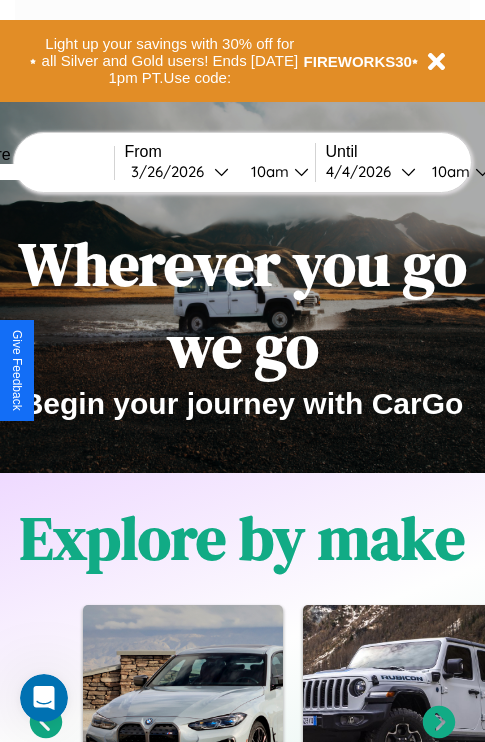 scroll, scrollTop: 0, scrollLeft: 72, axis: horizontal 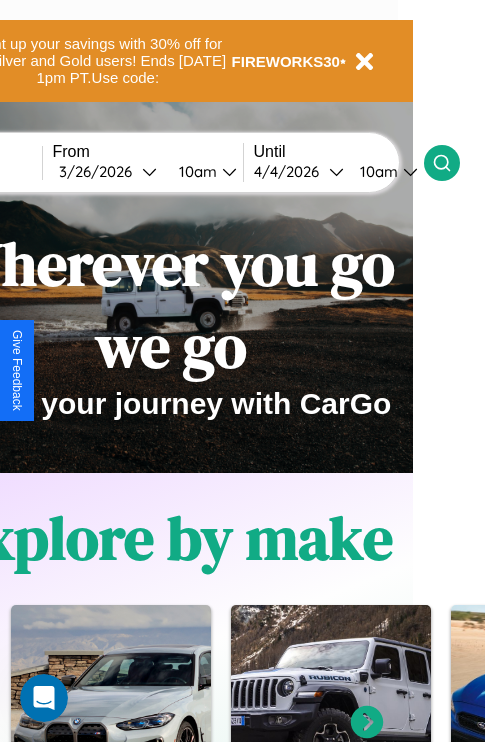 click 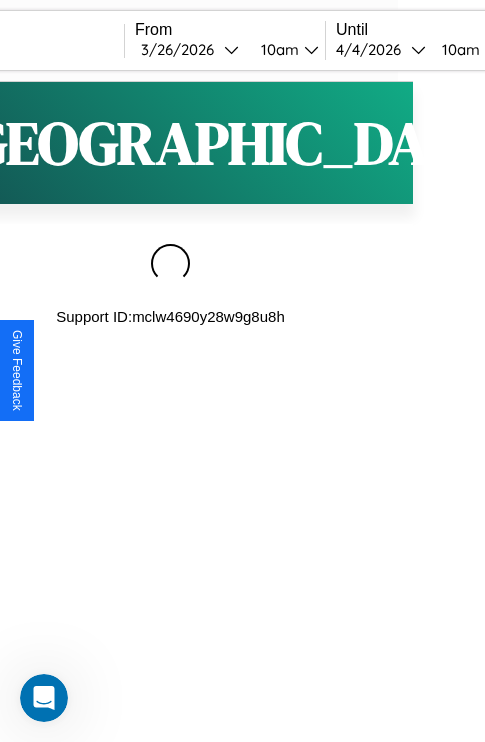scroll, scrollTop: 0, scrollLeft: 0, axis: both 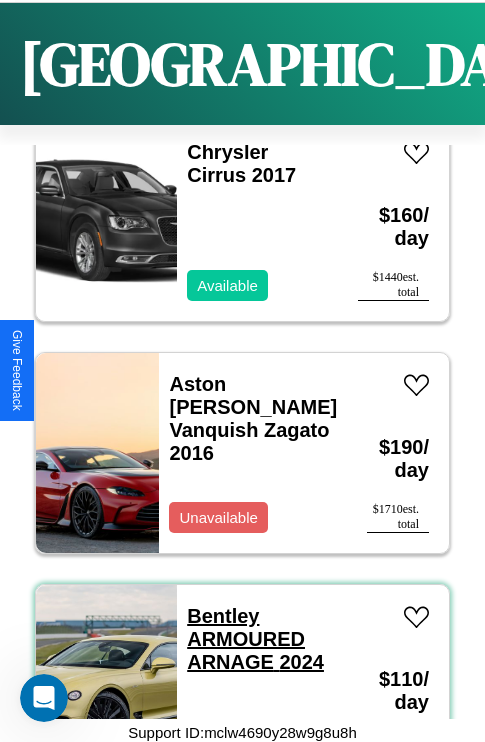 click on "Bentley   ARMOURED ARNAGE   2024" at bounding box center [255, 639] 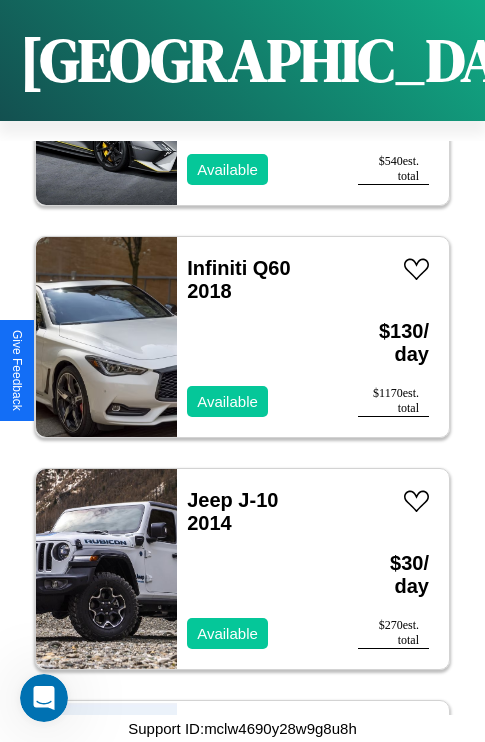 scroll, scrollTop: 20723, scrollLeft: 0, axis: vertical 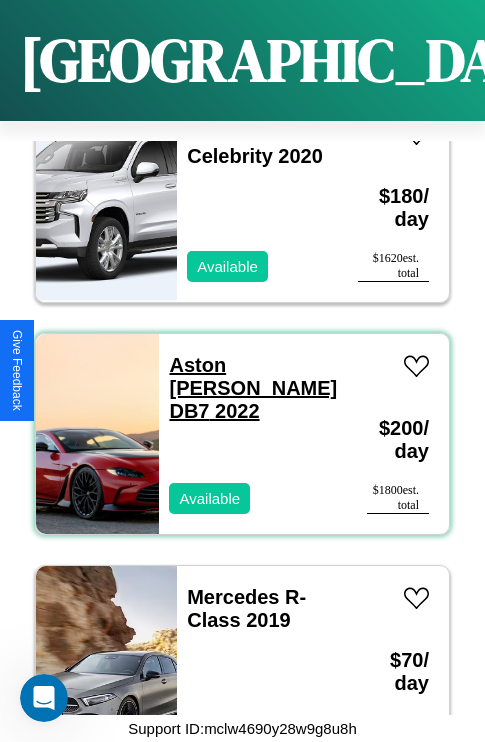 click on "Aston Martin   DB7   2022" at bounding box center (253, 388) 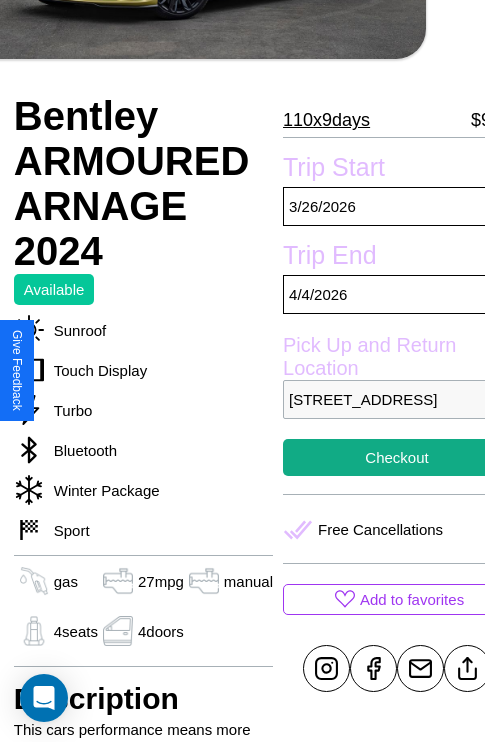 scroll, scrollTop: 307, scrollLeft: 68, axis: both 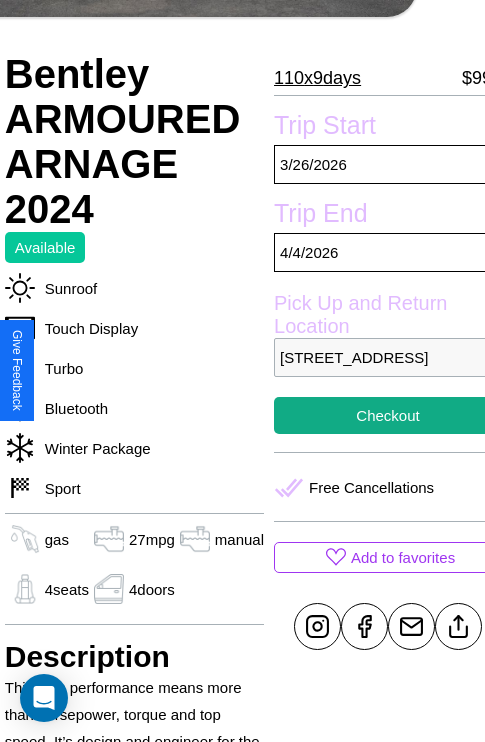 click on "8649 Fourth Street  Berlin  81574 Germany" at bounding box center [388, 357] 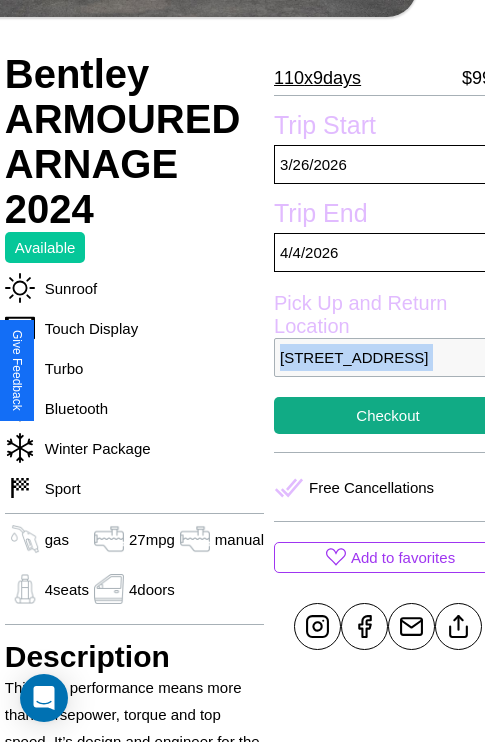 click on "8649 Fourth Street  Berlin  81574 Germany" at bounding box center (388, 357) 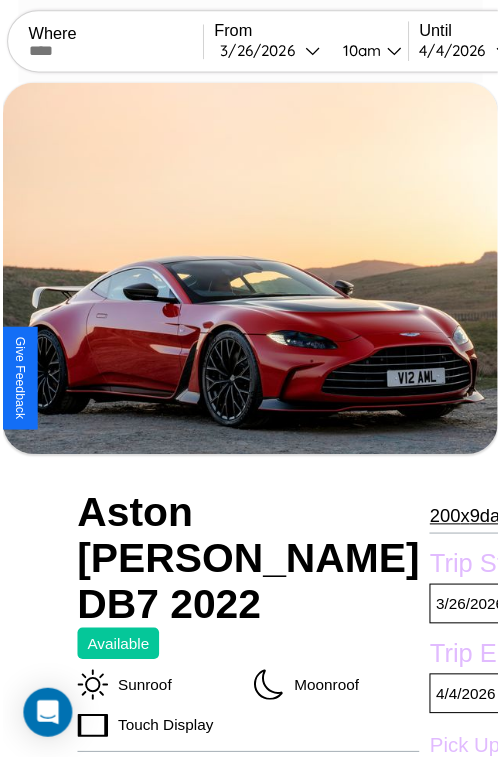 scroll, scrollTop: 221, scrollLeft: 84, axis: both 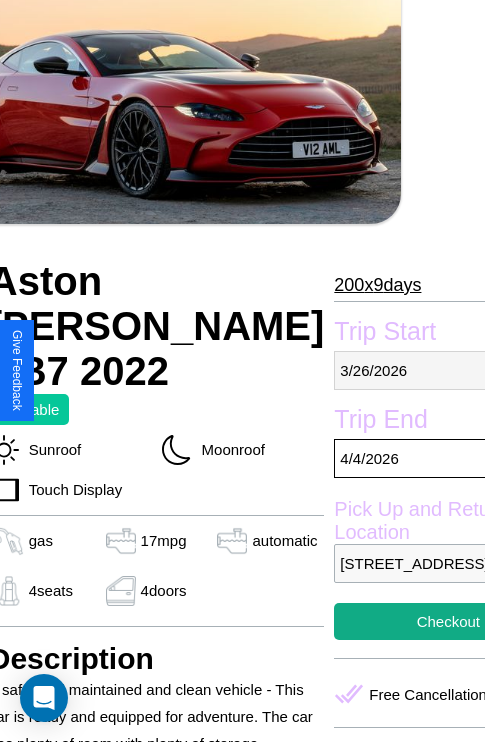 click on "[DATE]" at bounding box center (448, 370) 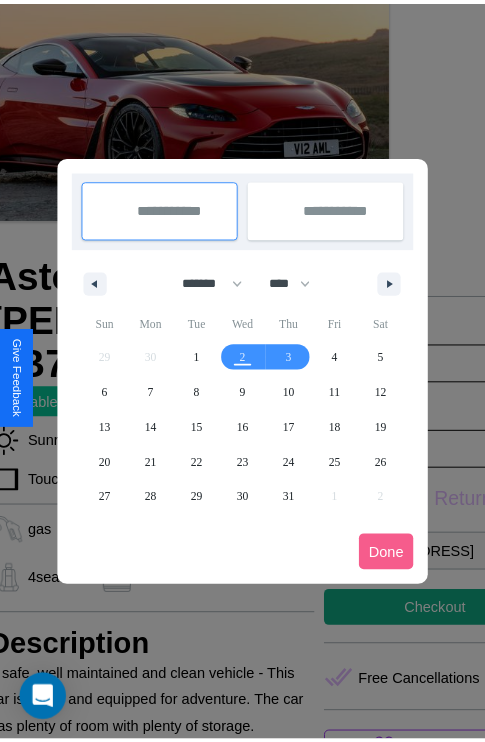 scroll, scrollTop: 0, scrollLeft: 84, axis: horizontal 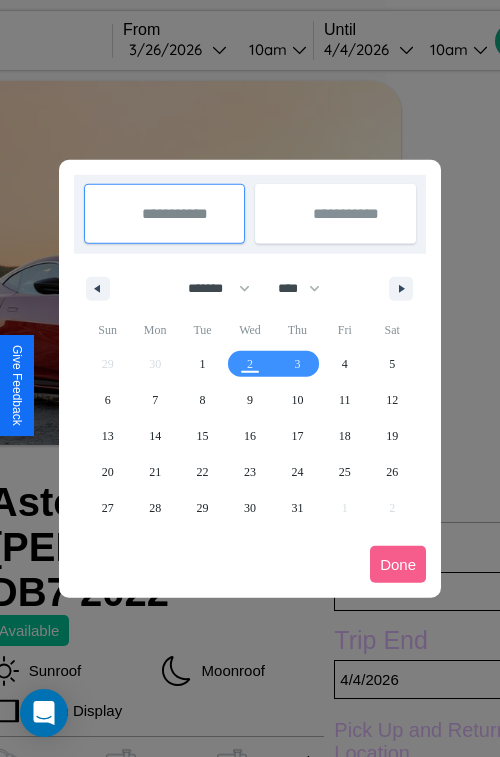 click at bounding box center (250, 378) 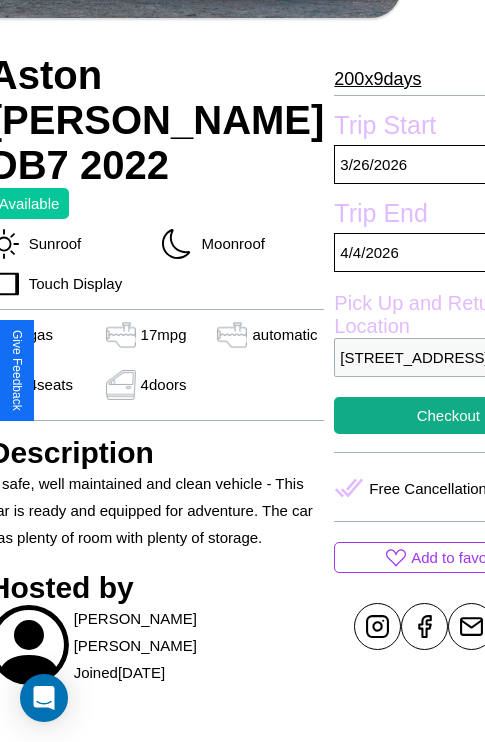scroll, scrollTop: 499, scrollLeft: 84, axis: both 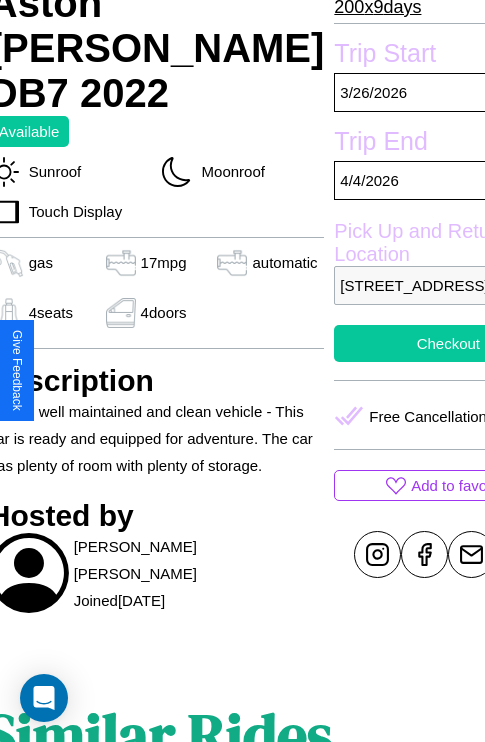 click on "Checkout" at bounding box center [448, 343] 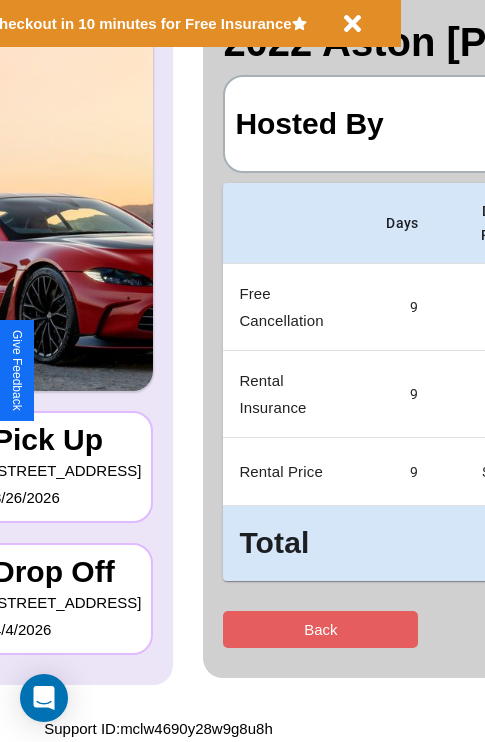 scroll, scrollTop: 0, scrollLeft: 0, axis: both 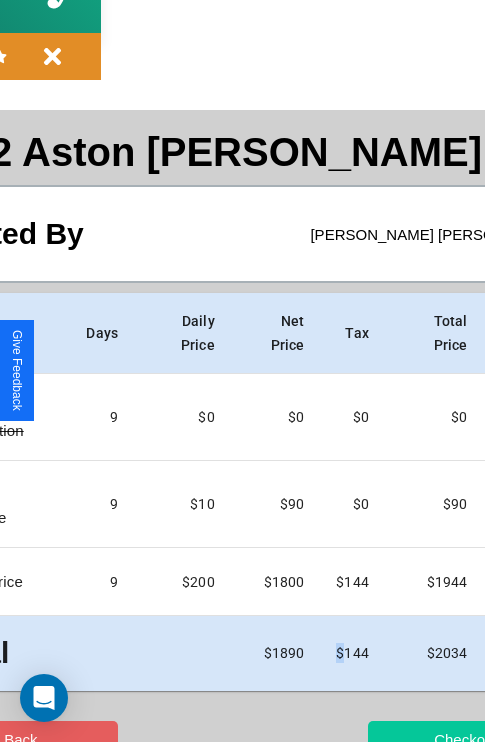 click on "Checkout" at bounding box center (465, 739) 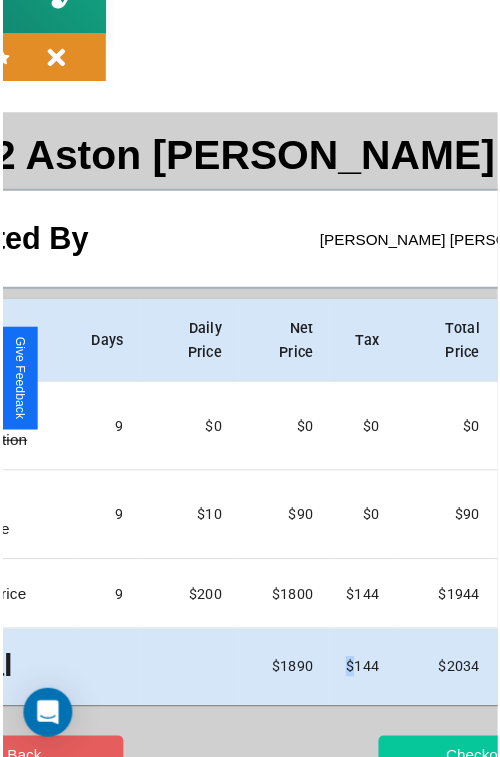 scroll, scrollTop: 0, scrollLeft: 0, axis: both 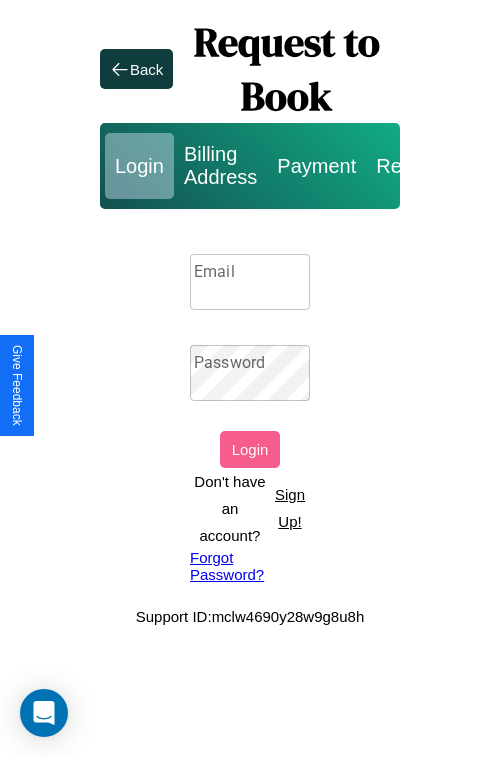 click on "Email" at bounding box center [250, 282] 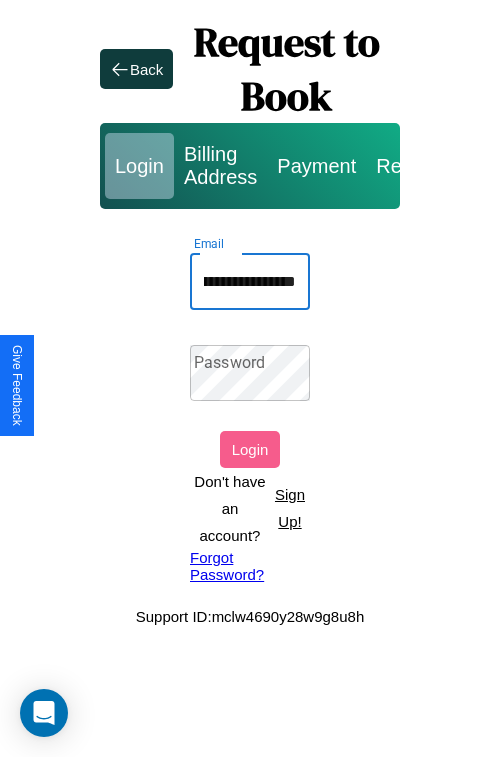 scroll, scrollTop: 0, scrollLeft: 83, axis: horizontal 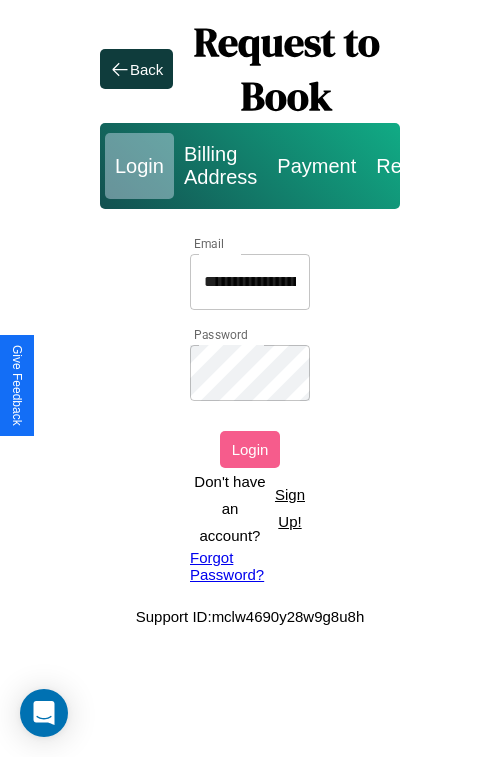 click on "Login" at bounding box center (250, 449) 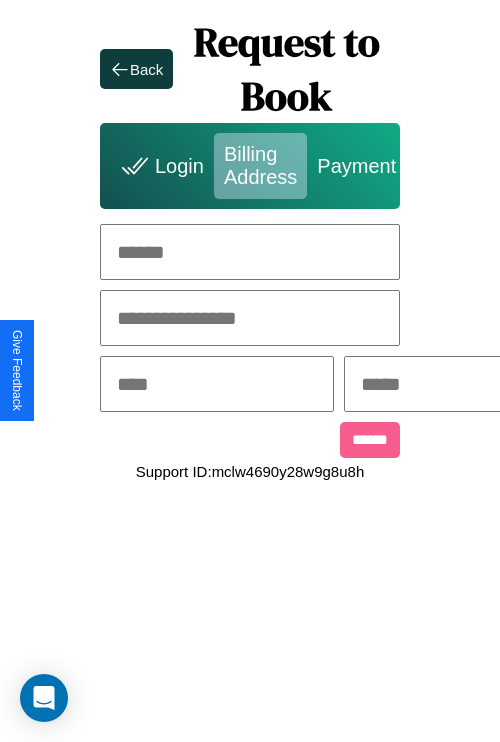 click at bounding box center (250, 252) 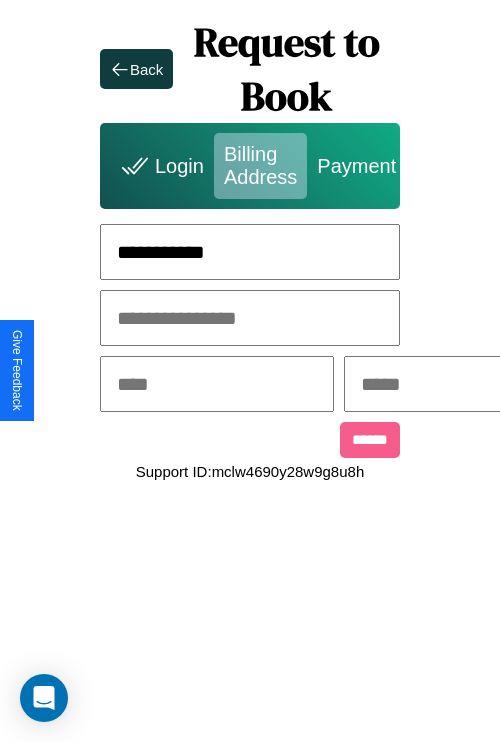 type on "**********" 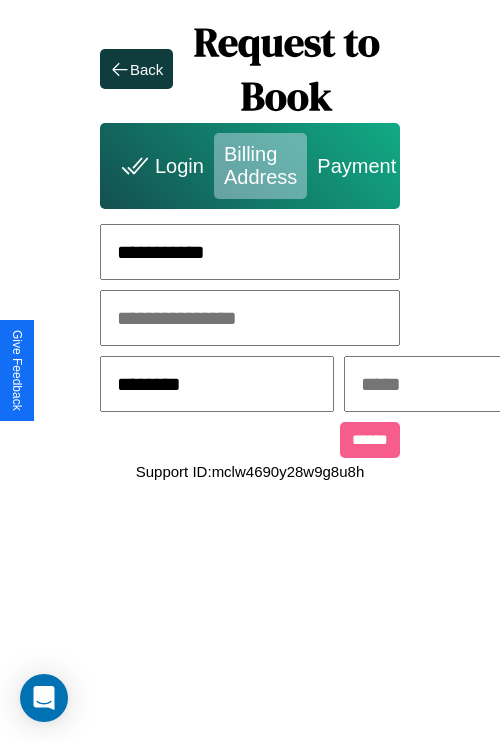 type on "********" 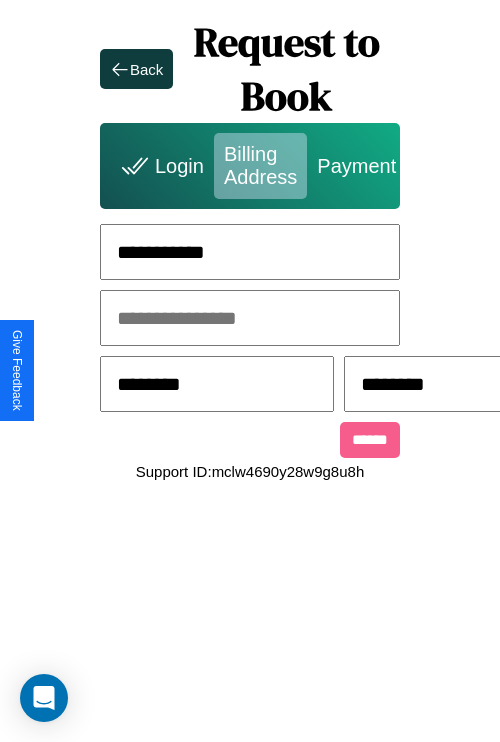 type on "********" 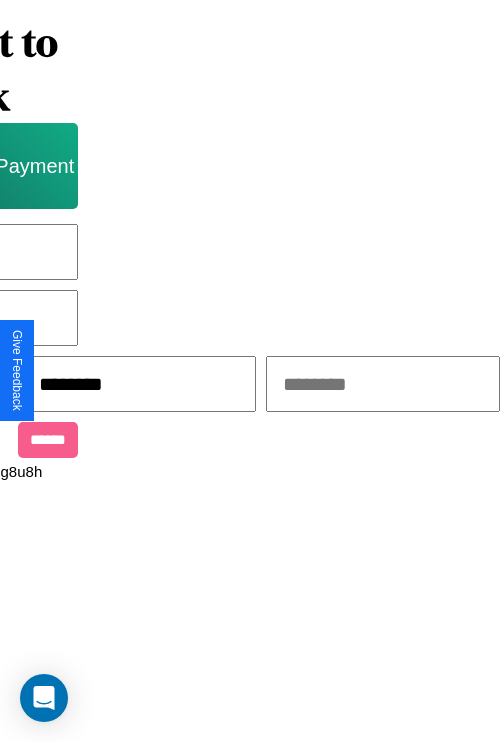 click at bounding box center (383, 384) 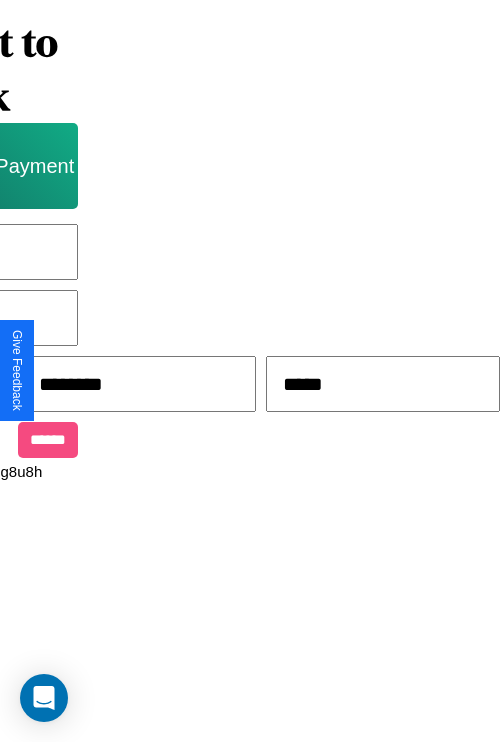 type on "*****" 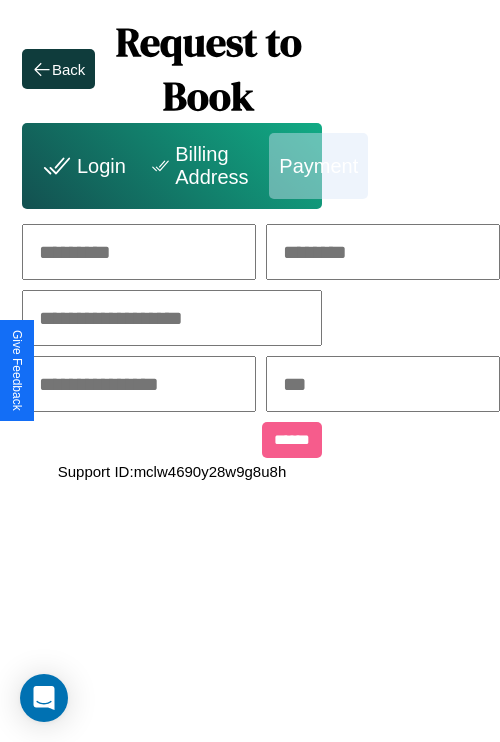 scroll, scrollTop: 0, scrollLeft: 208, axis: horizontal 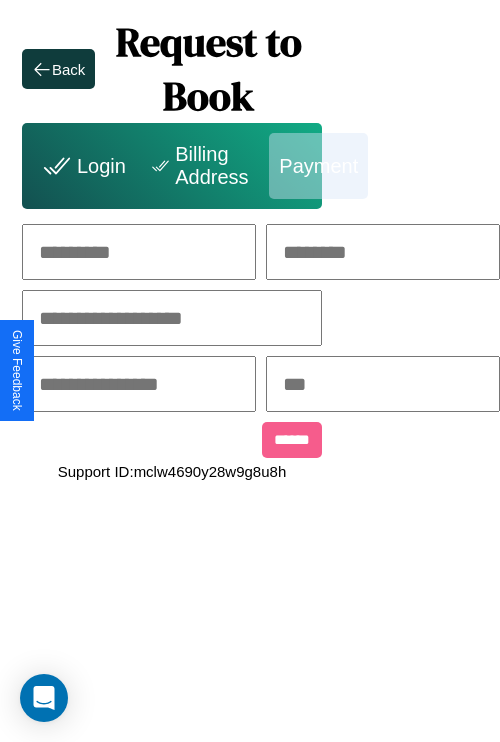 click at bounding box center [139, 252] 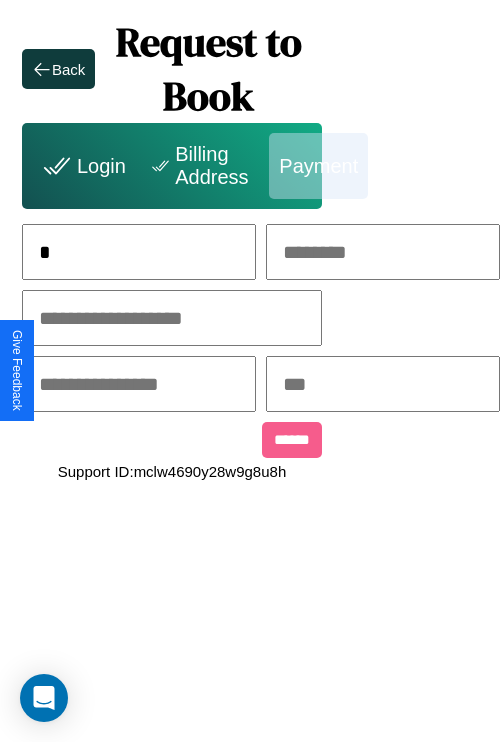 scroll, scrollTop: 0, scrollLeft: 130, axis: horizontal 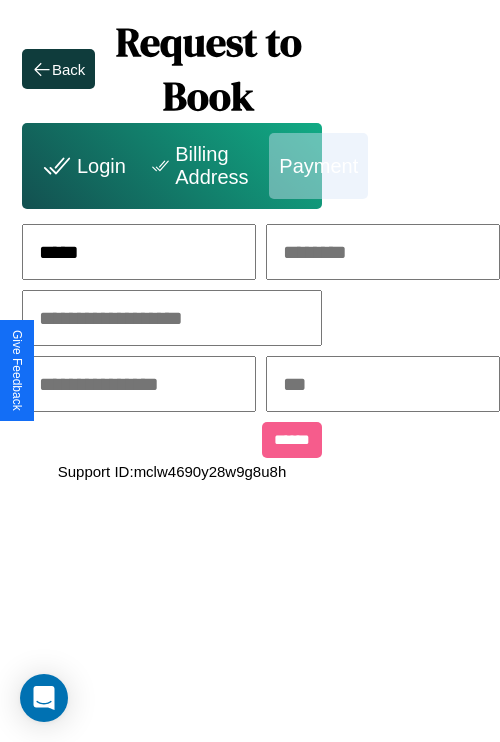 type on "*****" 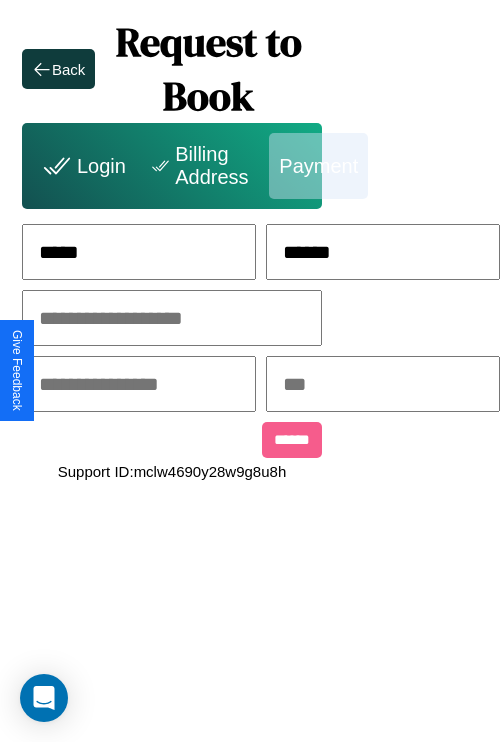 type on "******" 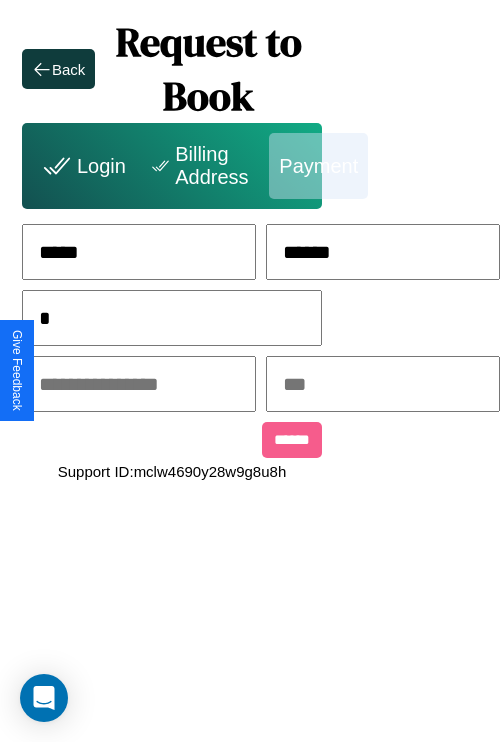 scroll, scrollTop: 0, scrollLeft: 128, axis: horizontal 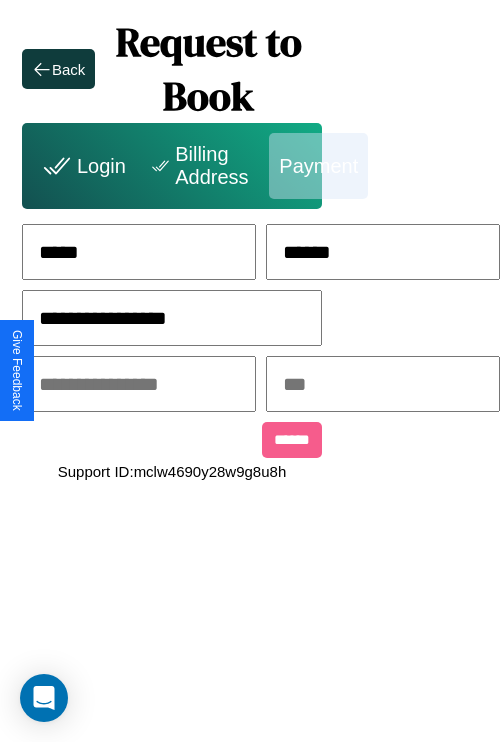 type on "**********" 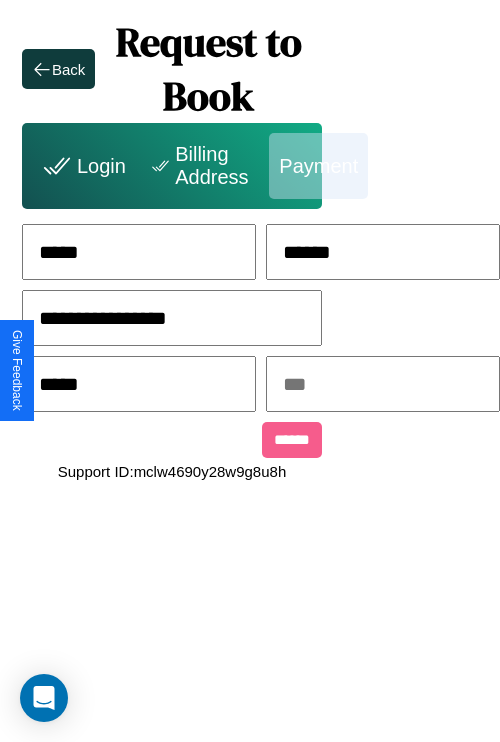 type on "*****" 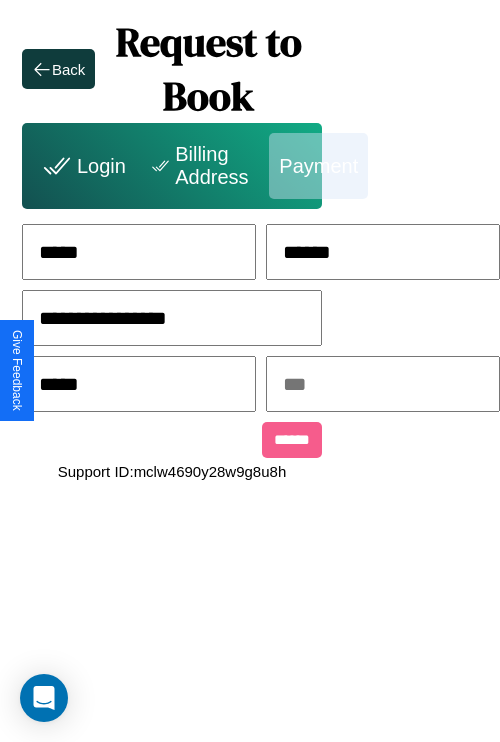 click at bounding box center [383, 384] 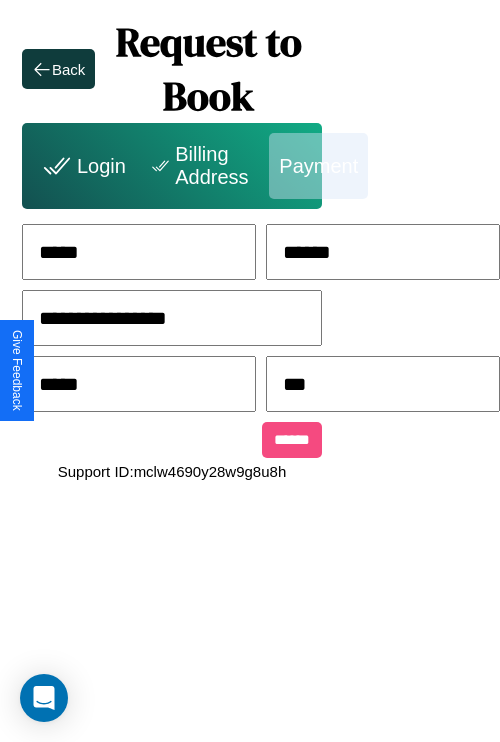 type on "***" 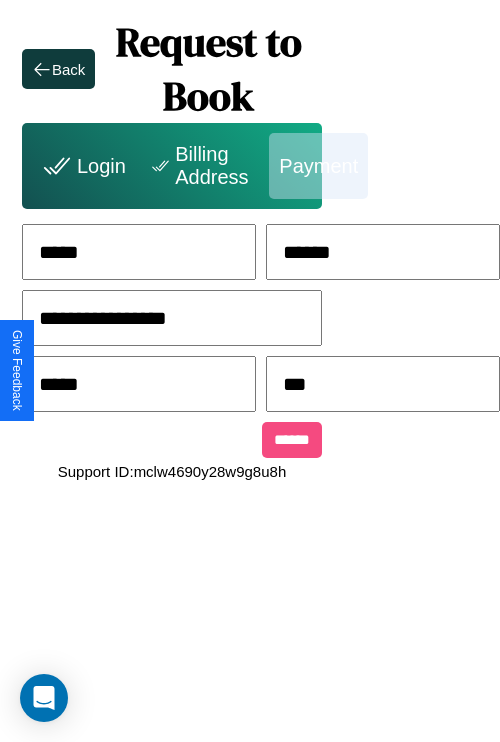 click on "******" at bounding box center (292, 440) 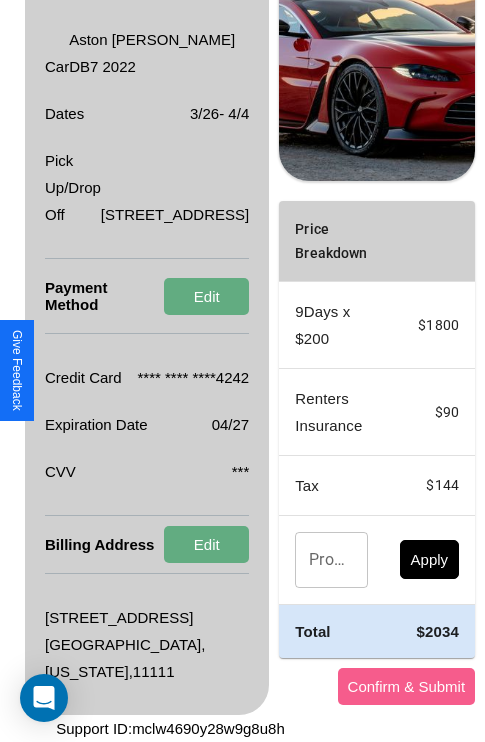 scroll, scrollTop: 509, scrollLeft: 72, axis: both 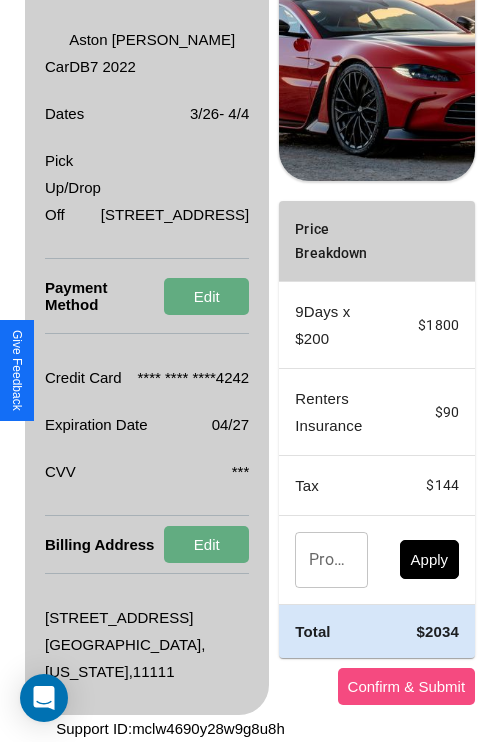 click on "Confirm & Submit" at bounding box center [407, 686] 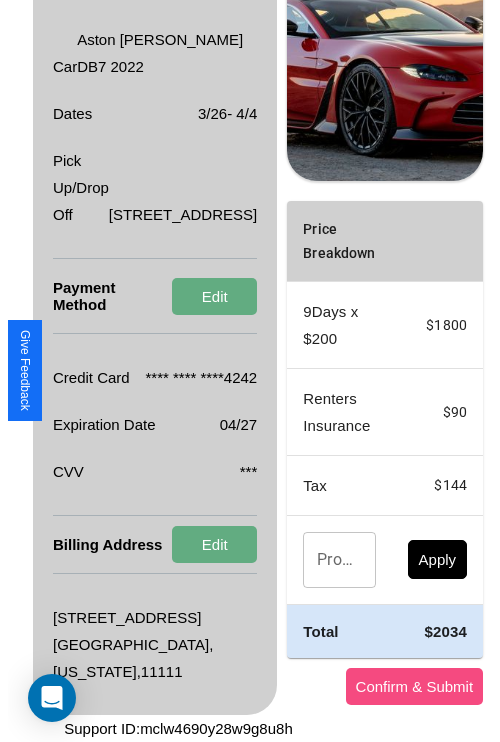 scroll, scrollTop: 0, scrollLeft: 72, axis: horizontal 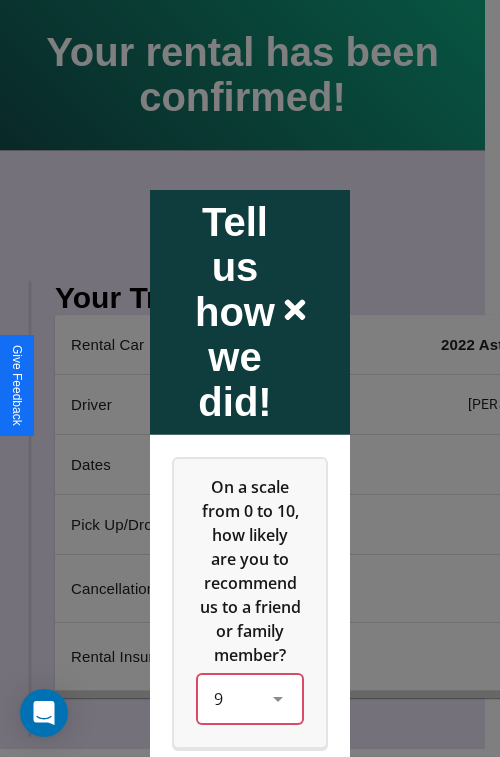 click on "9" at bounding box center (250, 698) 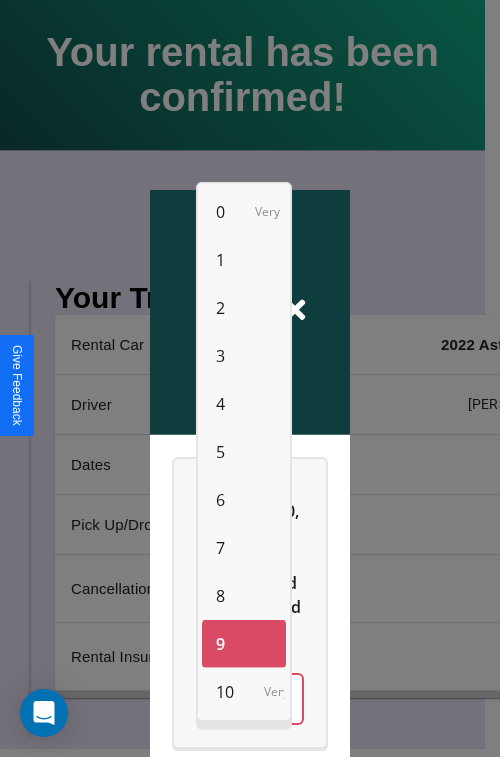 click on "1" at bounding box center (220, 260) 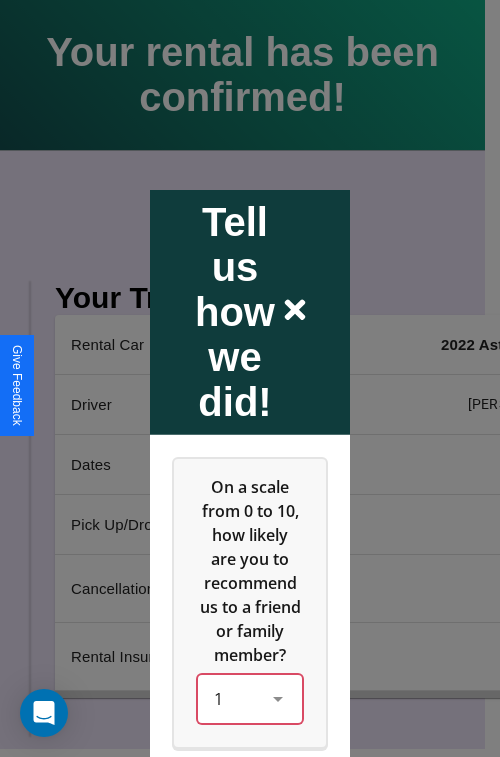 scroll, scrollTop: 334, scrollLeft: 0, axis: vertical 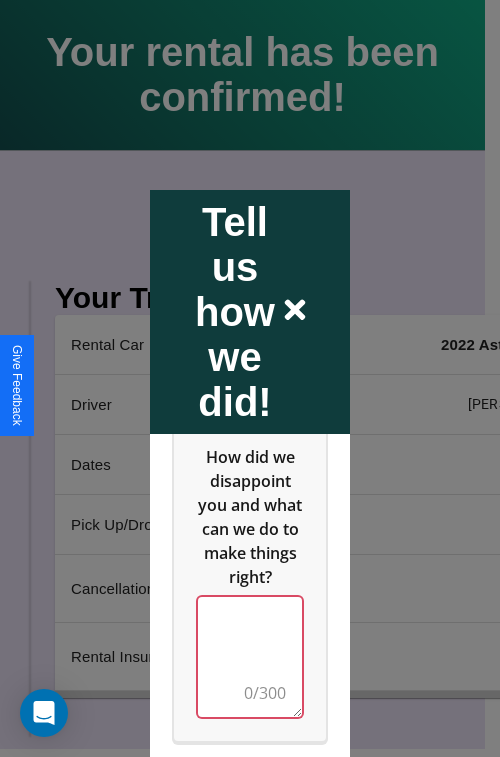 click at bounding box center (250, 656) 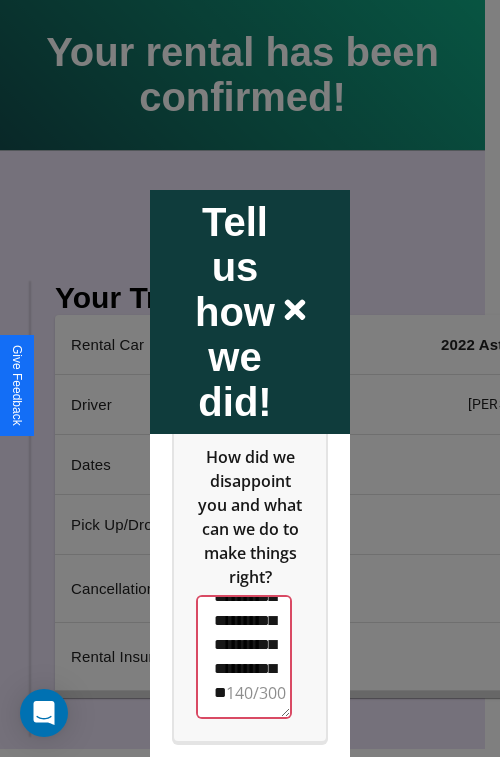 scroll, scrollTop: 660, scrollLeft: 0, axis: vertical 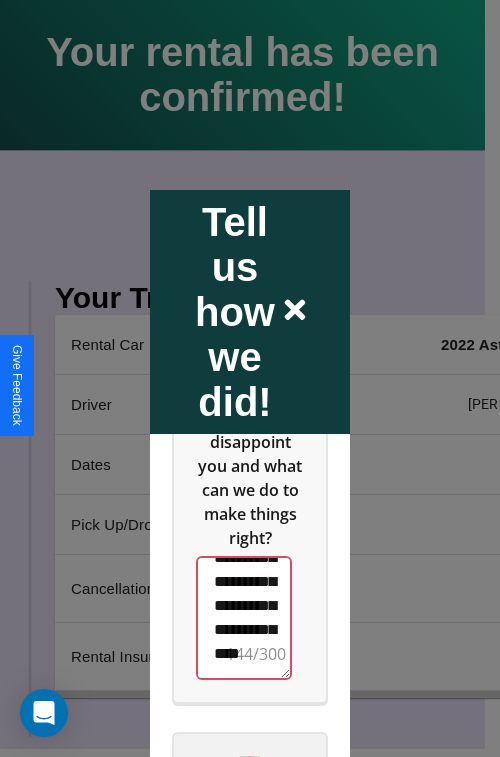 type on "**********" 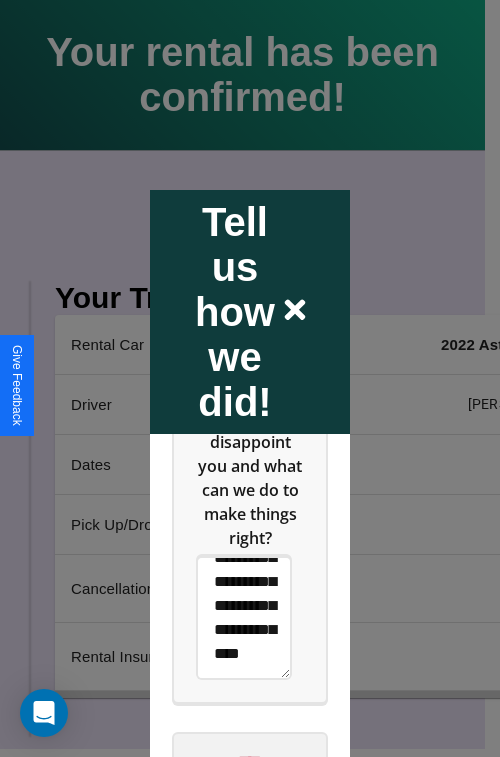 click on "****" at bounding box center [250, 761] 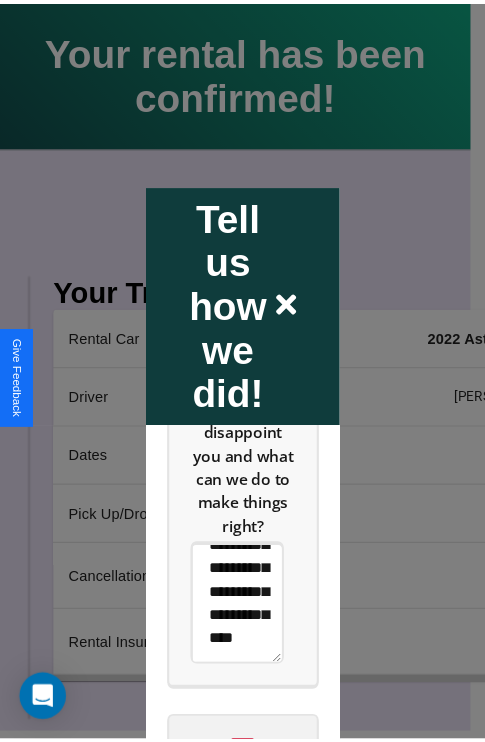 scroll, scrollTop: 0, scrollLeft: 0, axis: both 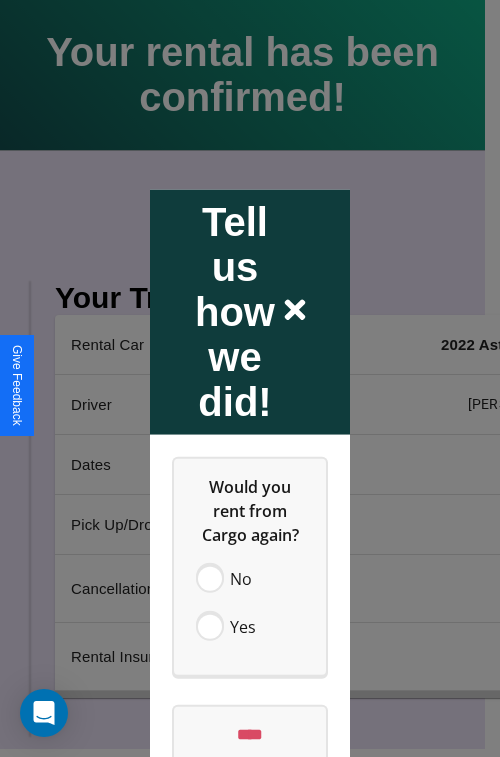 click at bounding box center (250, 378) 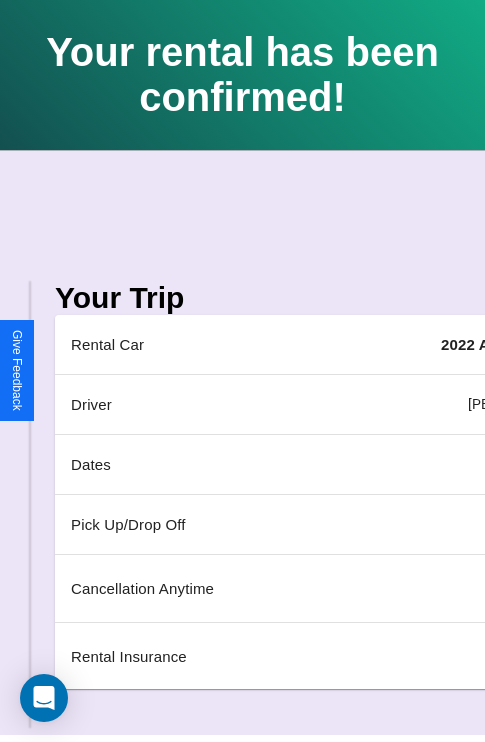 scroll, scrollTop: 0, scrollLeft: 235, axis: horizontal 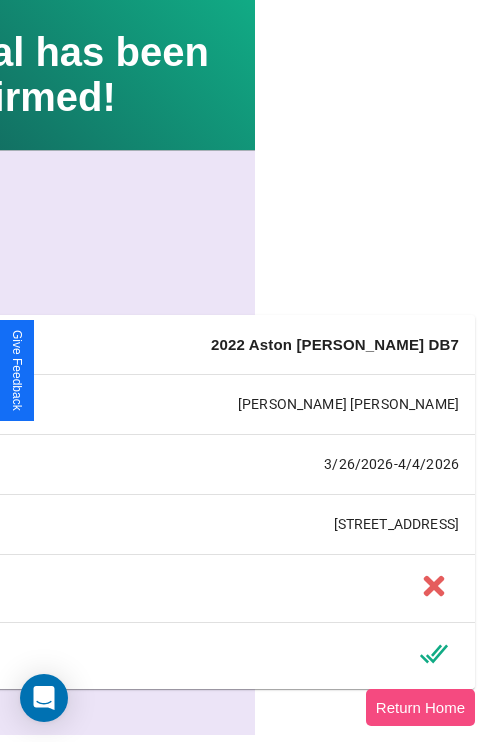 click on "Return Home" at bounding box center [420, 707] 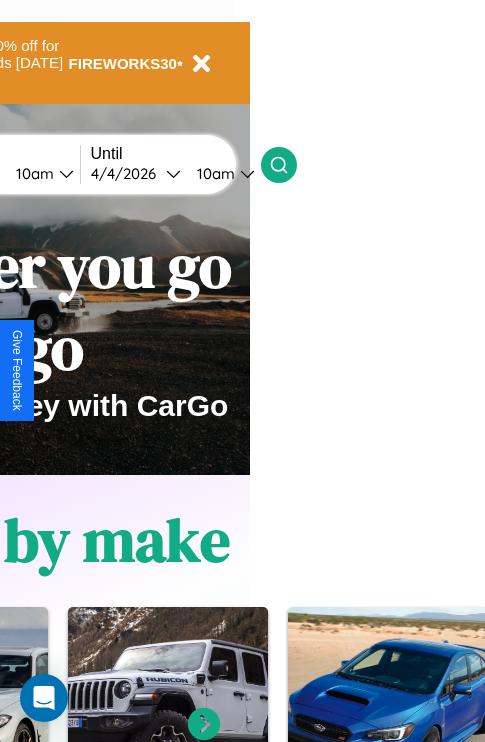 scroll, scrollTop: 0, scrollLeft: 0, axis: both 